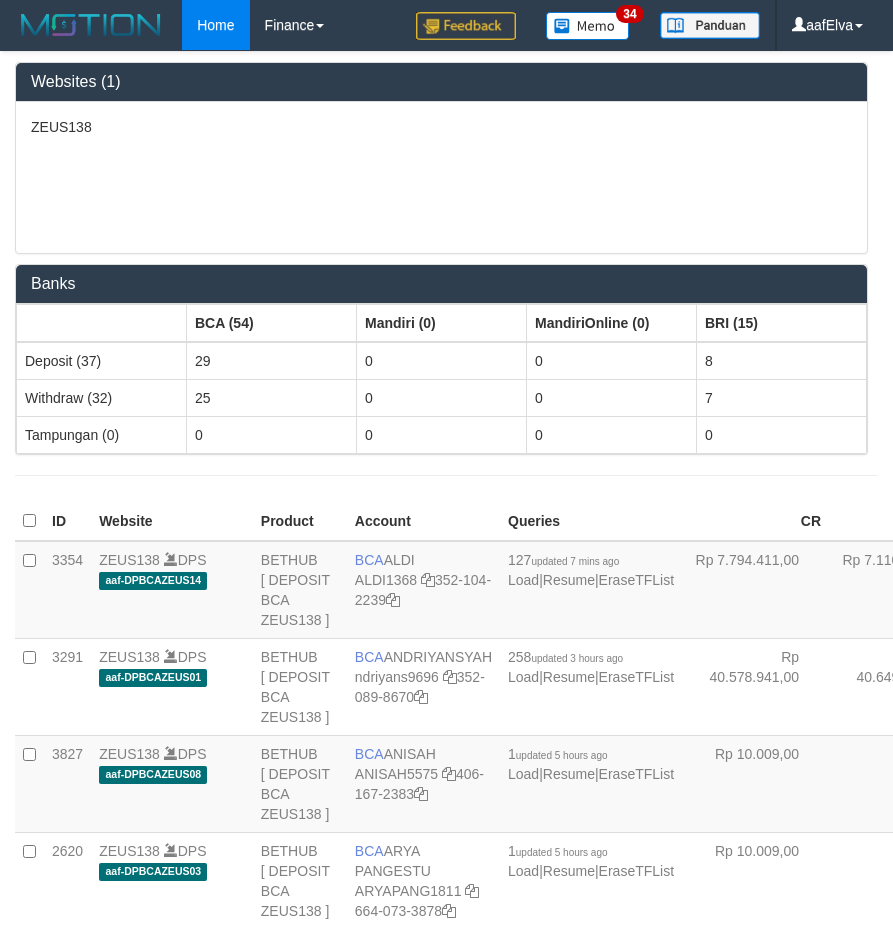 scroll, scrollTop: 837, scrollLeft: 0, axis: vertical 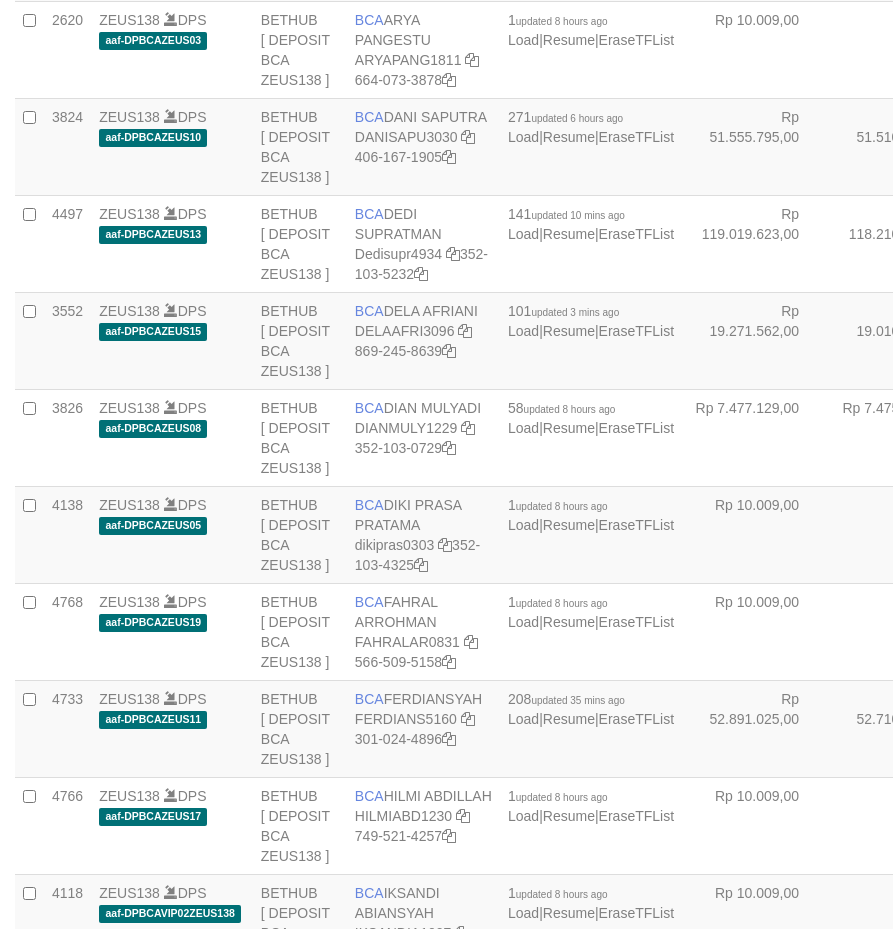click on "Rp 10.009,00" at bounding box center (755, 49) 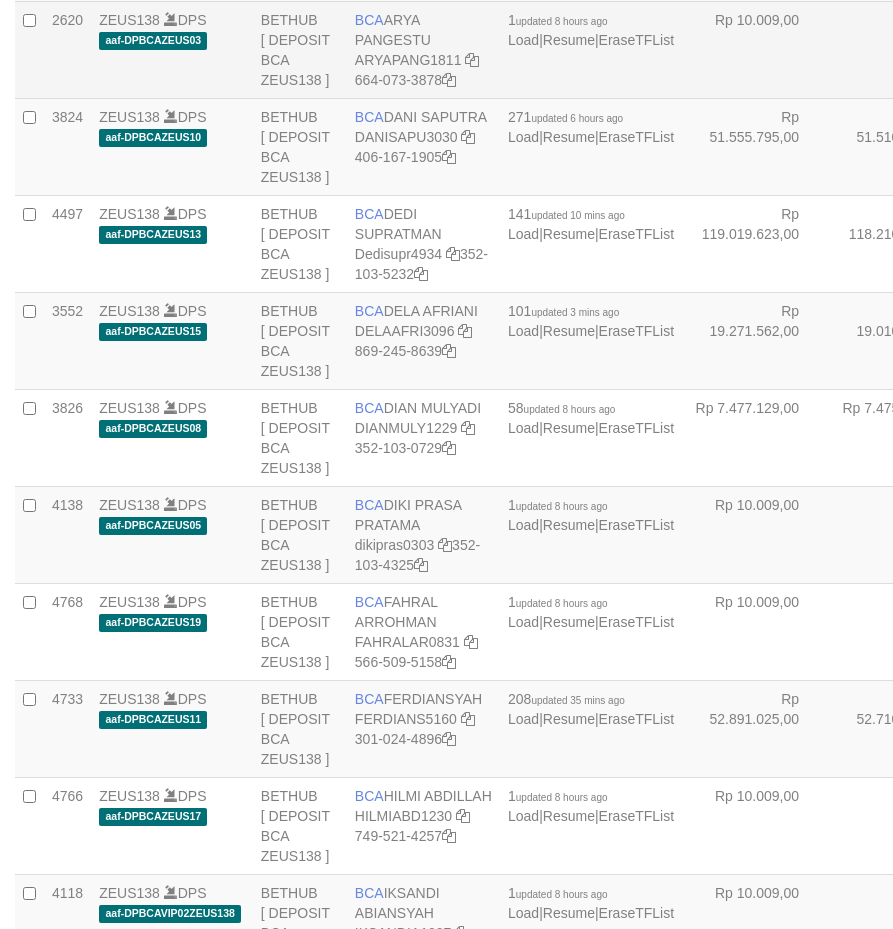 scroll, scrollTop: 837, scrollLeft: 0, axis: vertical 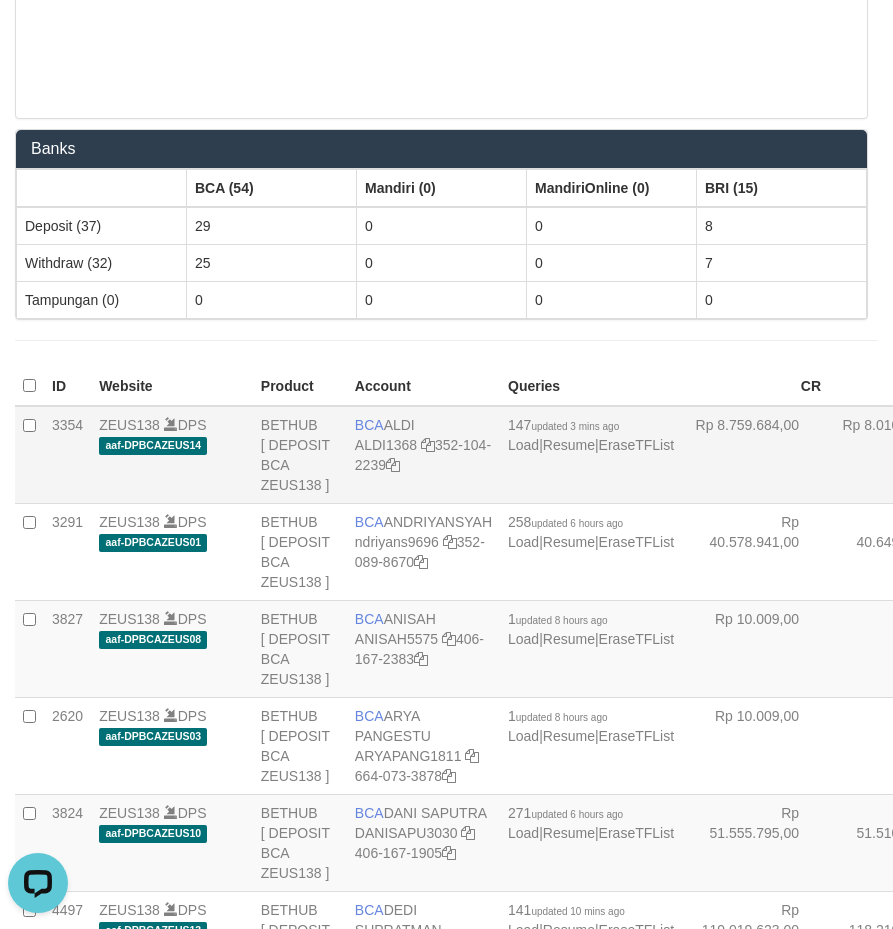 drag, startPoint x: 357, startPoint y: 416, endPoint x: 415, endPoint y: 417, distance: 58.00862 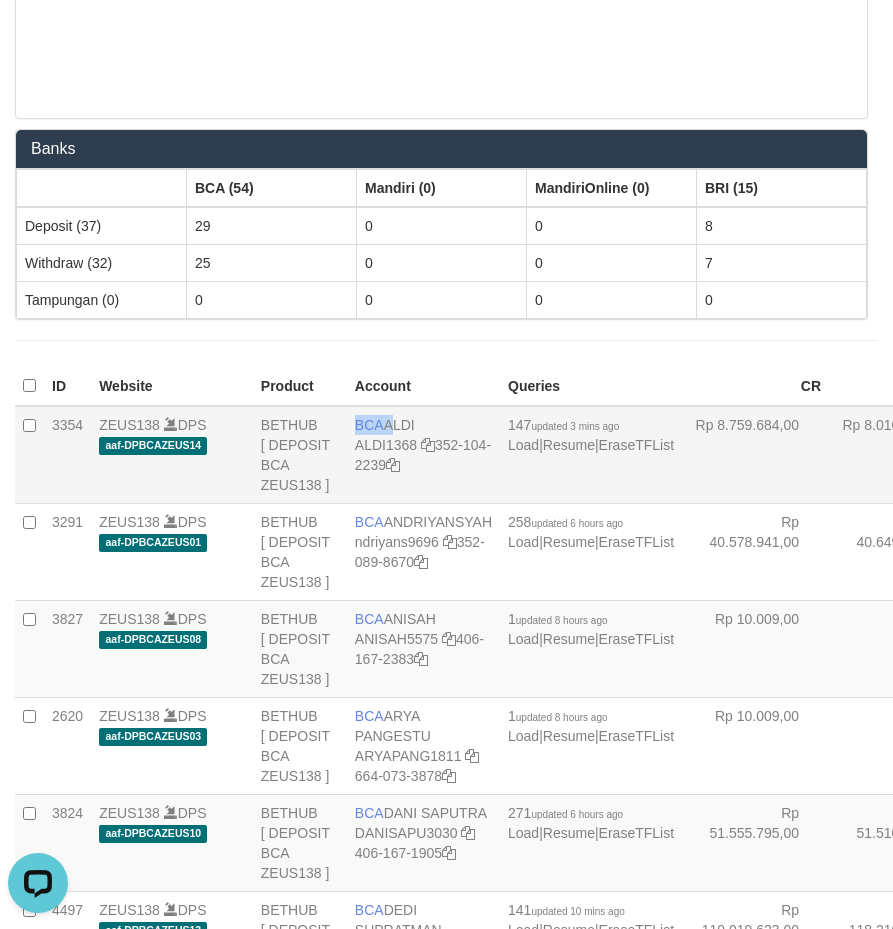 click on "BCA" at bounding box center [369, 425] 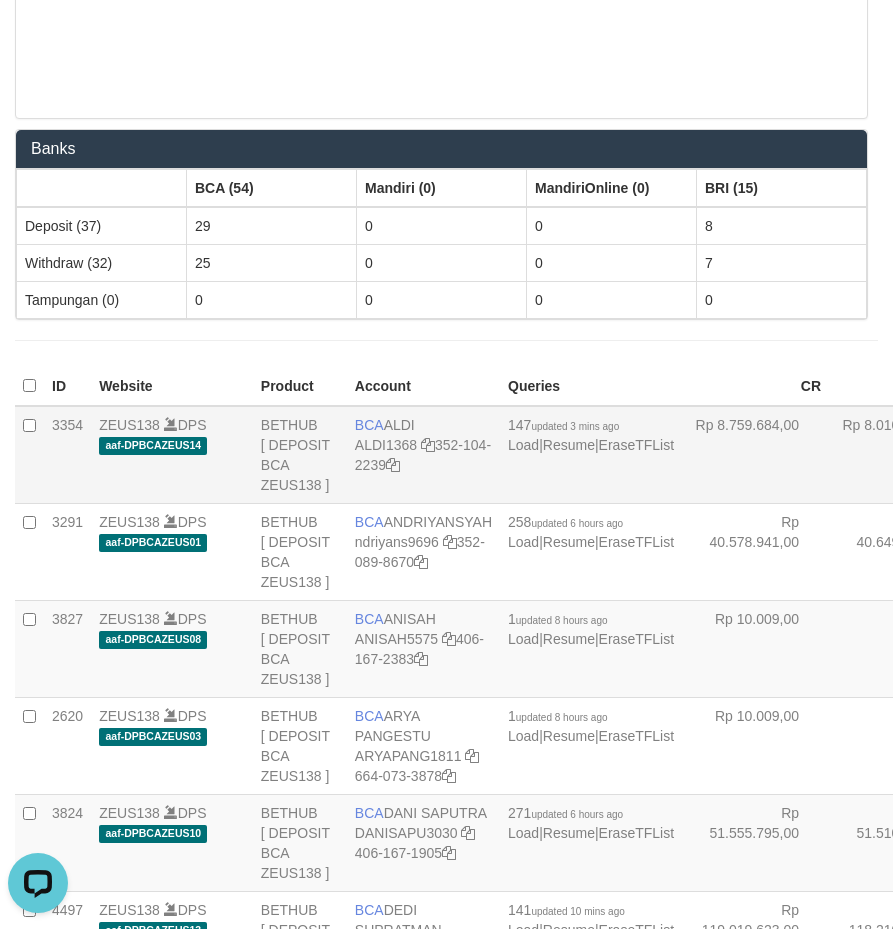 click on "BCA
ALDI
ALDI1368
352-104-2239" at bounding box center (423, 455) 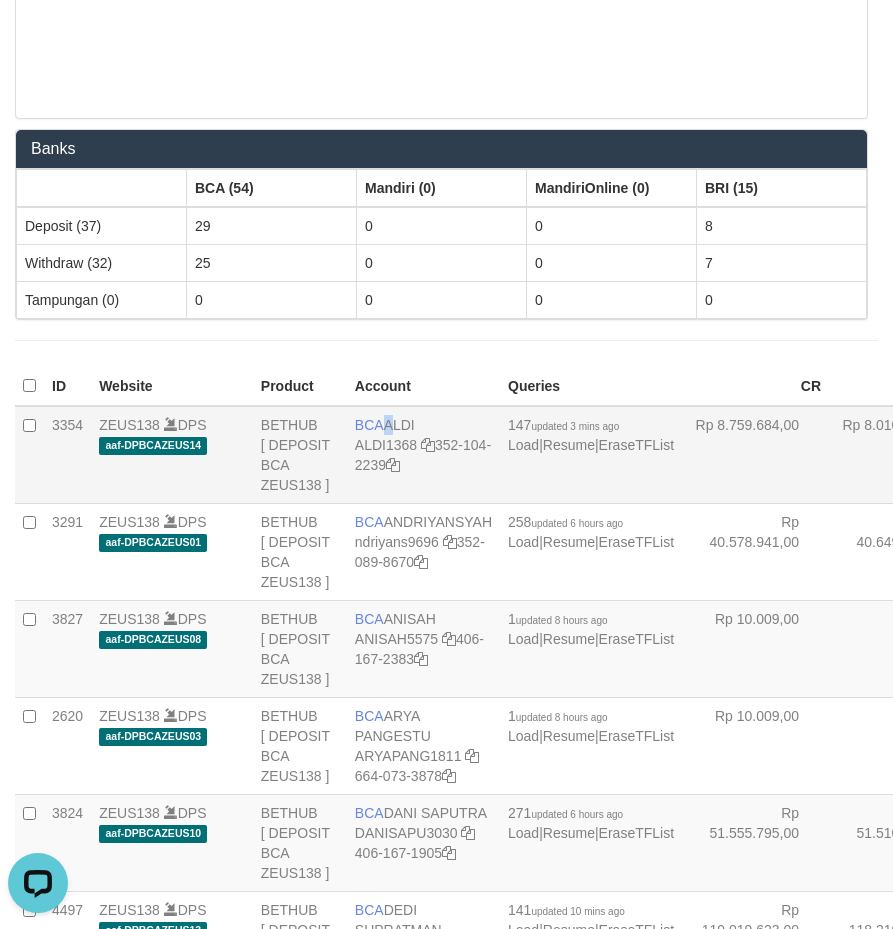 click on "BCA" at bounding box center (369, 425) 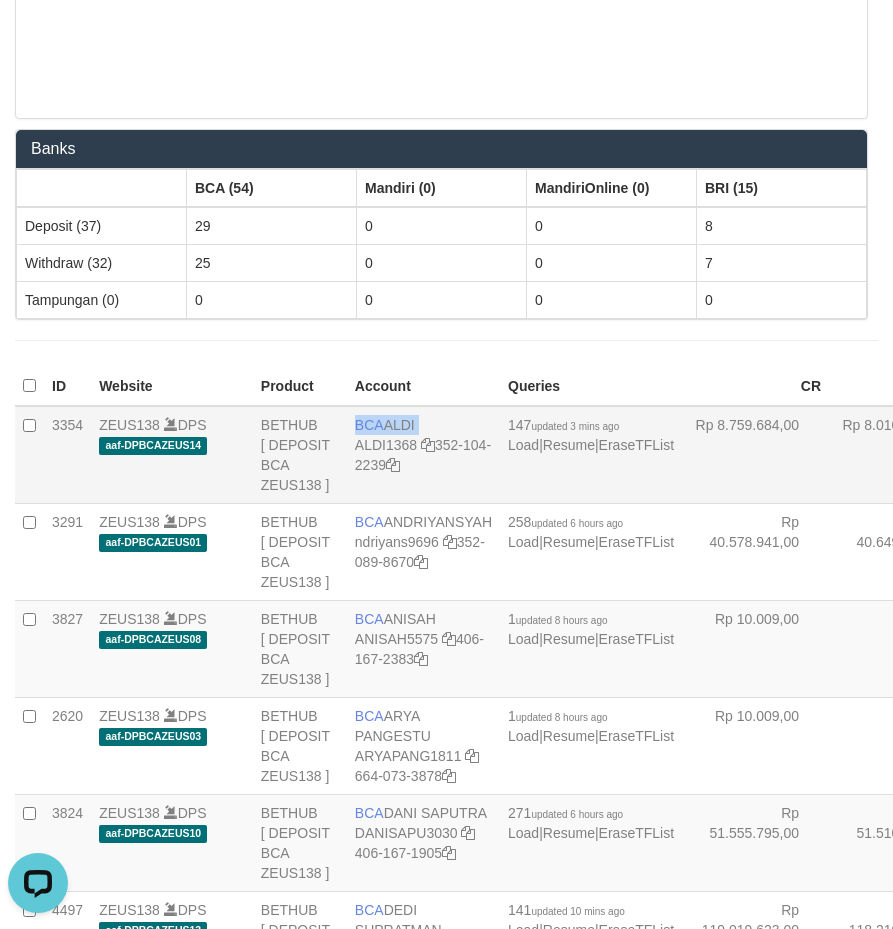 click on "BCA" at bounding box center (369, 425) 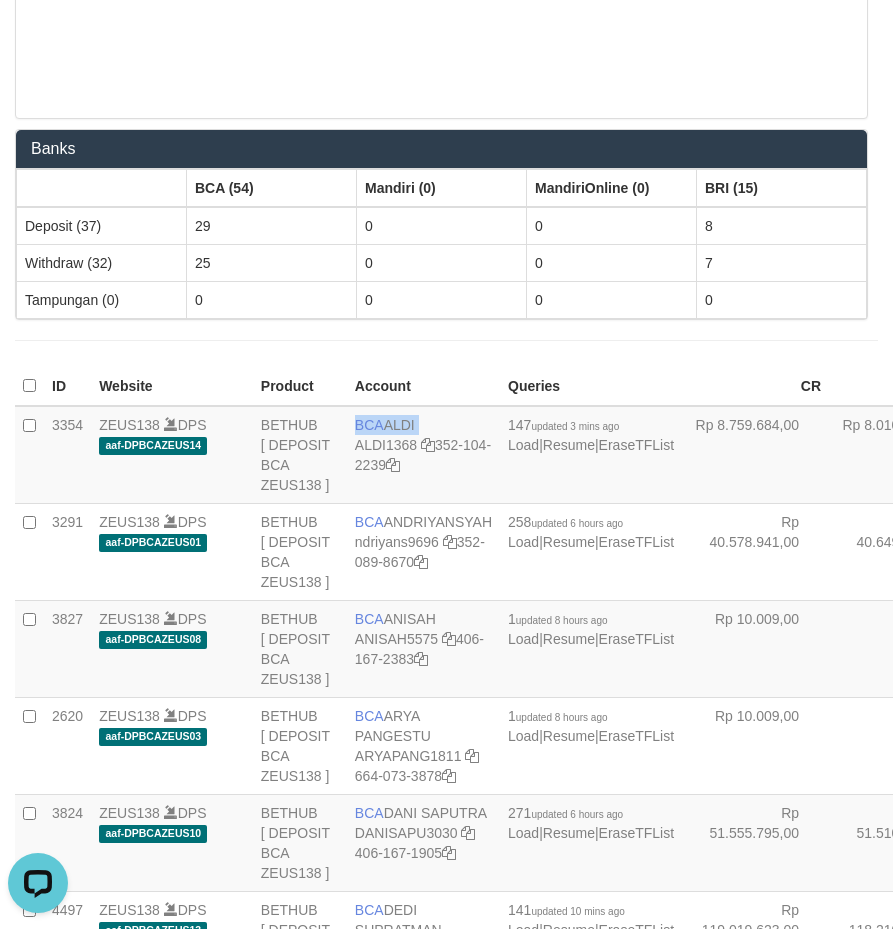 copy on "BCA
ALDI" 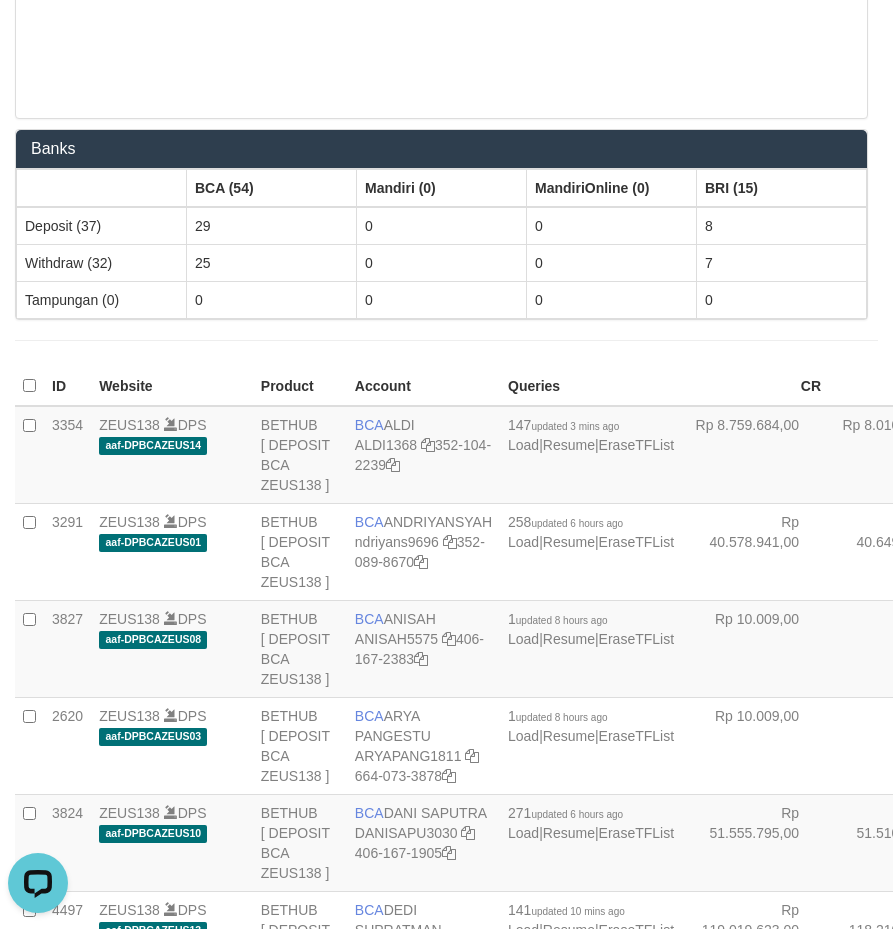 click on "ZEUS138" at bounding box center (441, 42) 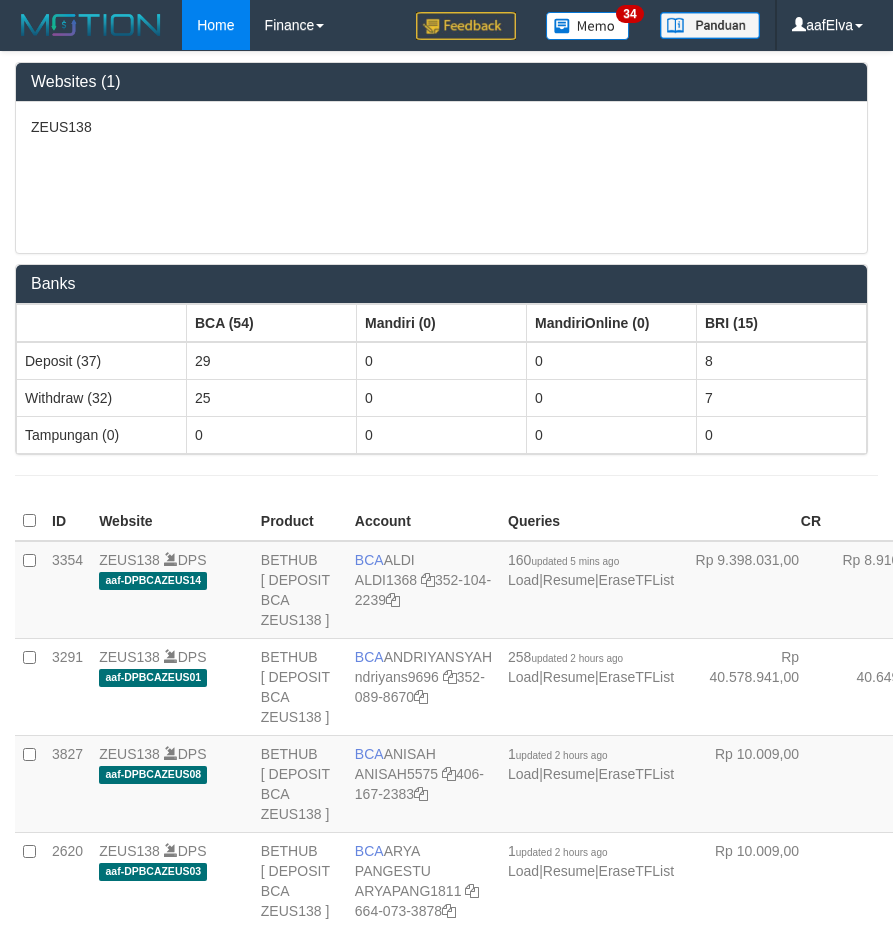 scroll, scrollTop: 129, scrollLeft: 0, axis: vertical 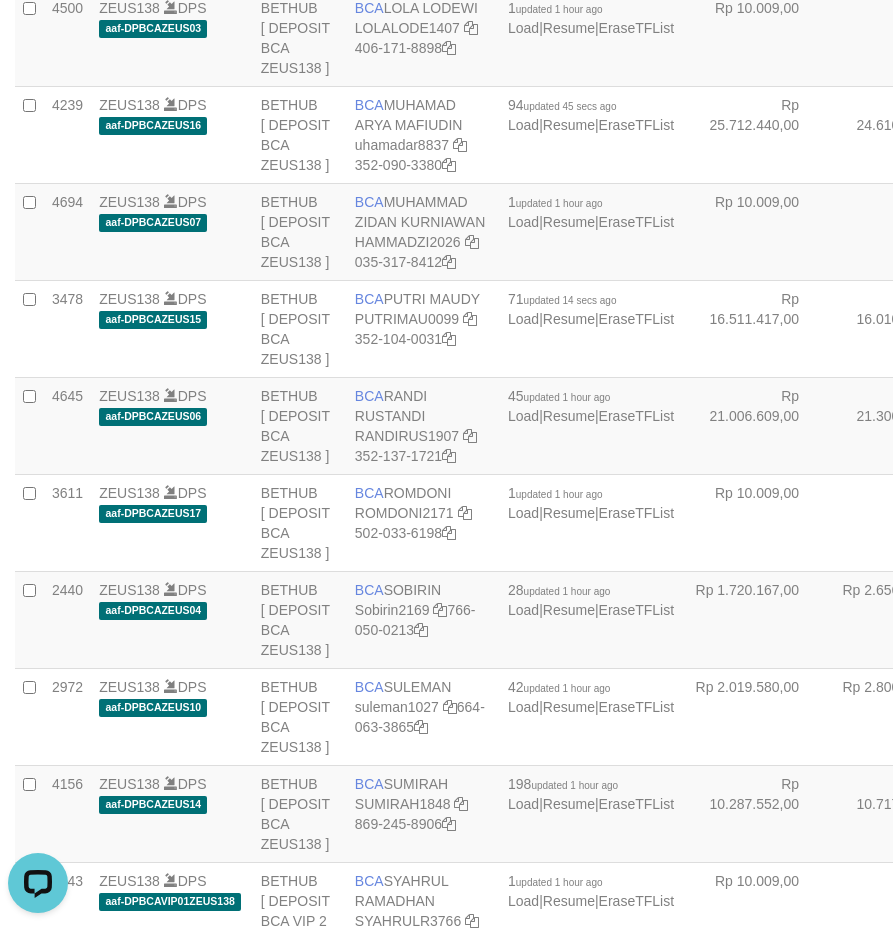 click on "- - -" at bounding box center [902, -157] 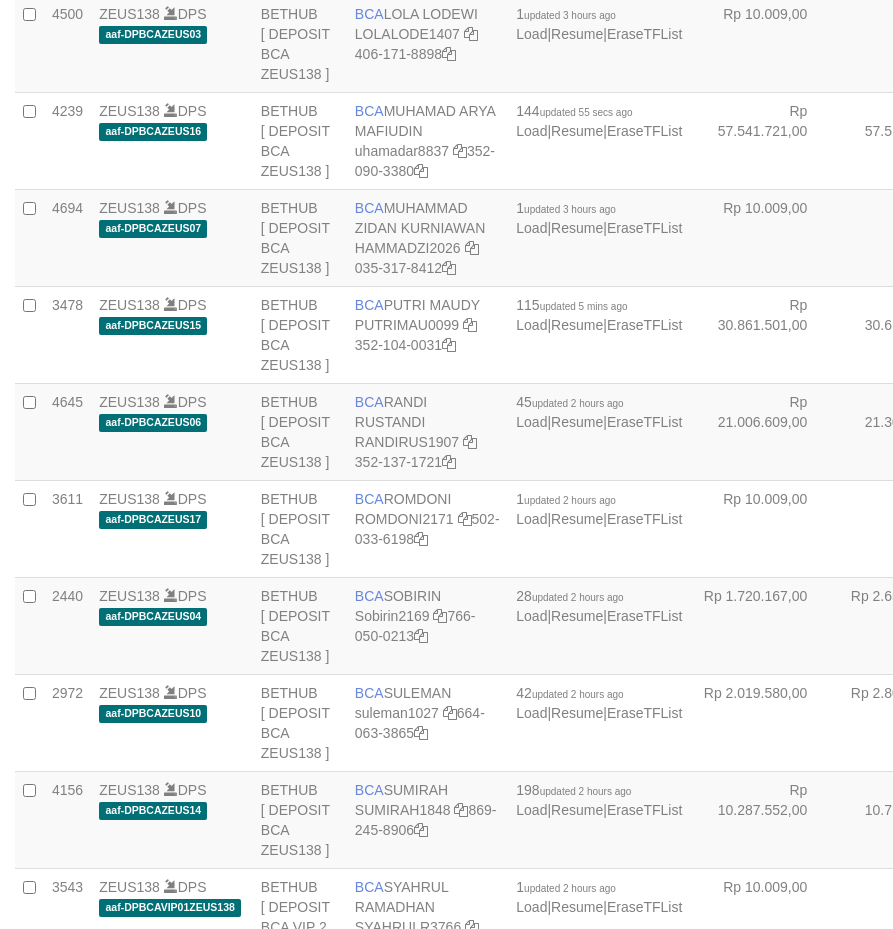 scroll, scrollTop: 1910, scrollLeft: 0, axis: vertical 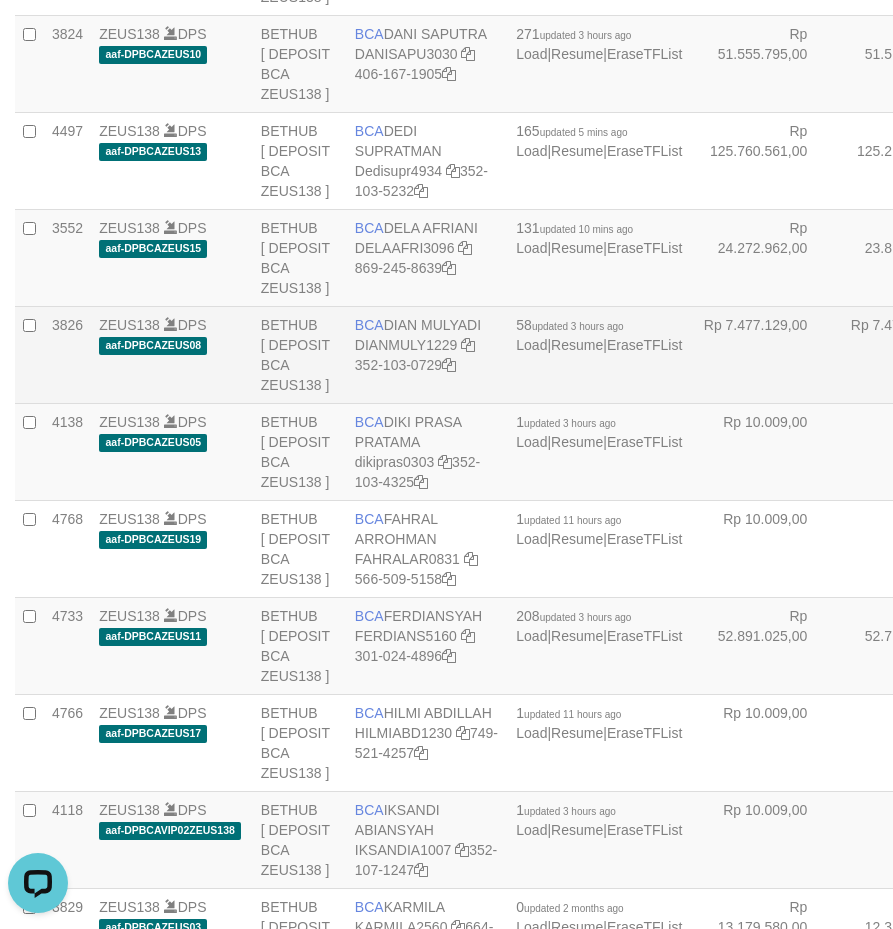 drag, startPoint x: 390, startPoint y: 463, endPoint x: 490, endPoint y: 467, distance: 100.07997 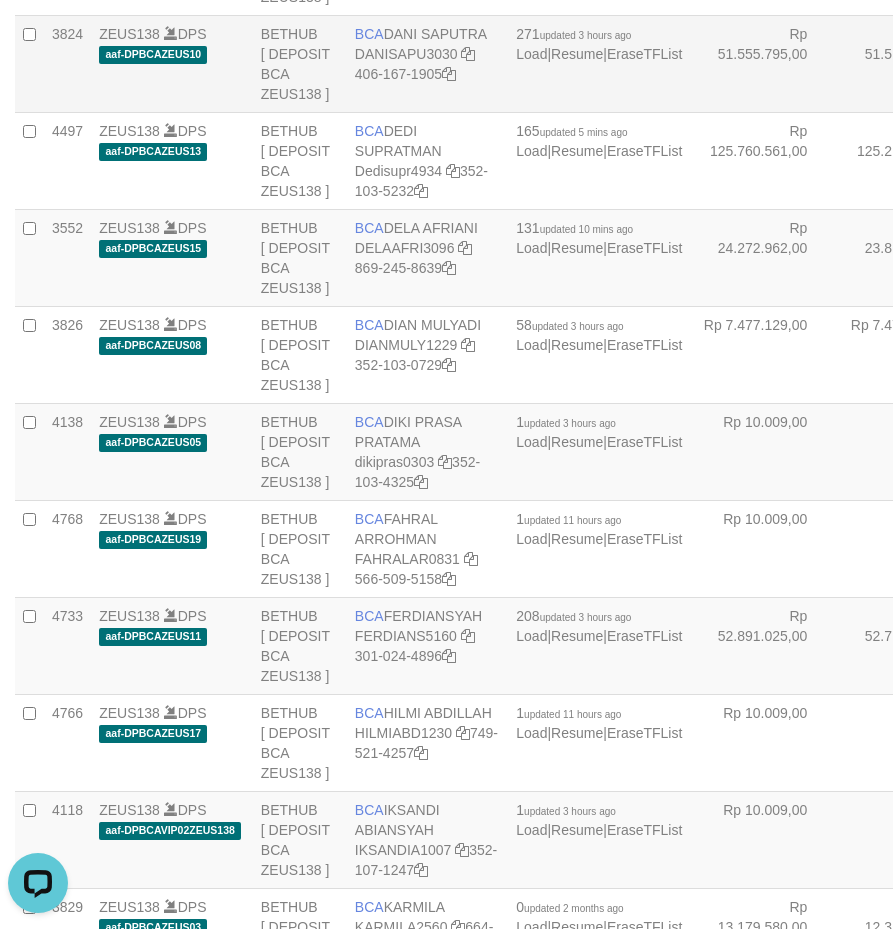 click on "271
updated 3 hours ago
Load
|
Resume
|
EraseTFList" at bounding box center (599, 63) 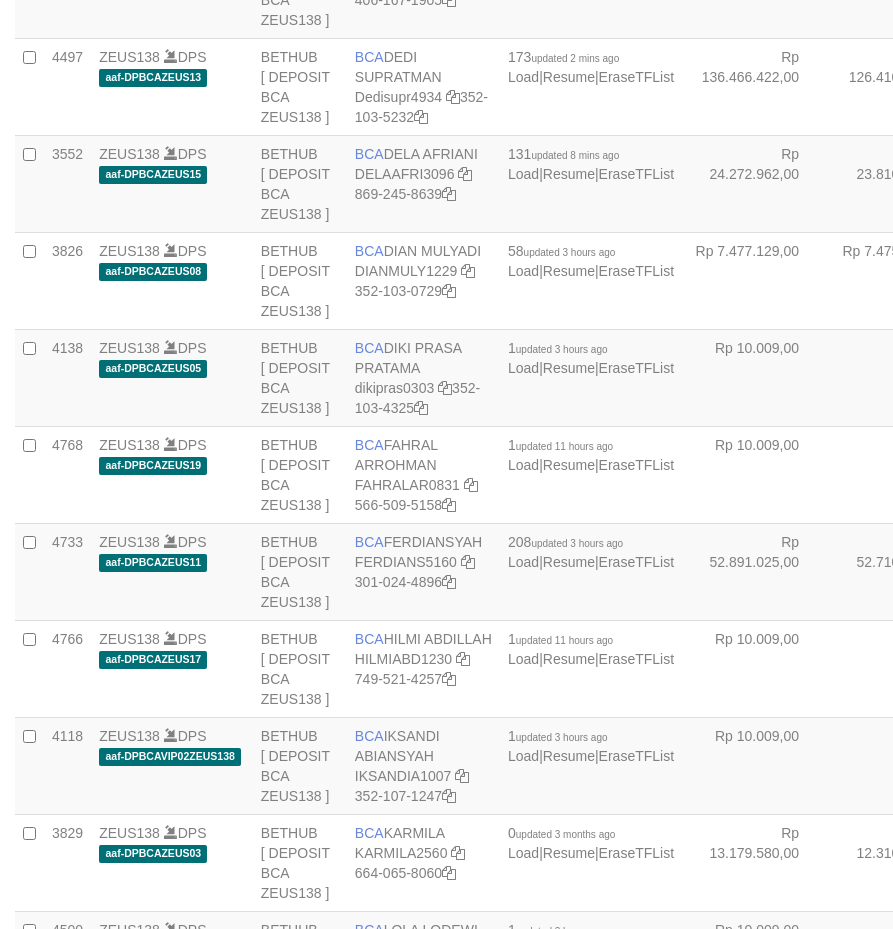 scroll, scrollTop: 914, scrollLeft: 0, axis: vertical 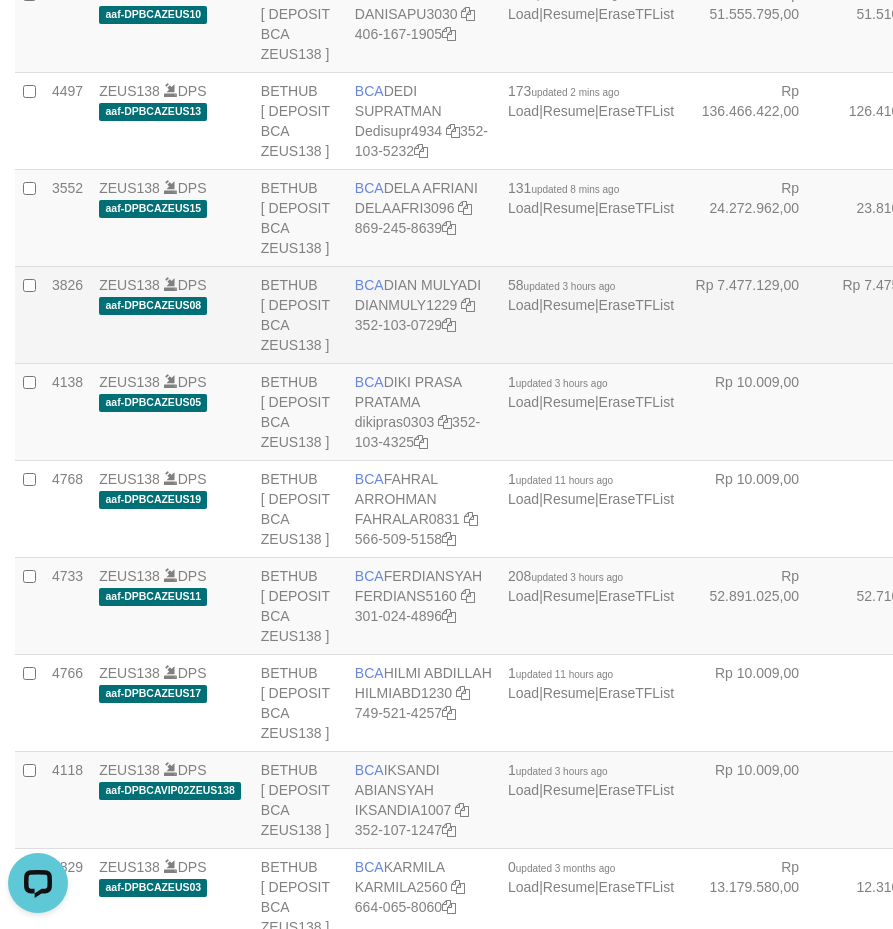 drag, startPoint x: 354, startPoint y: 425, endPoint x: 484, endPoint y: 429, distance: 130.06152 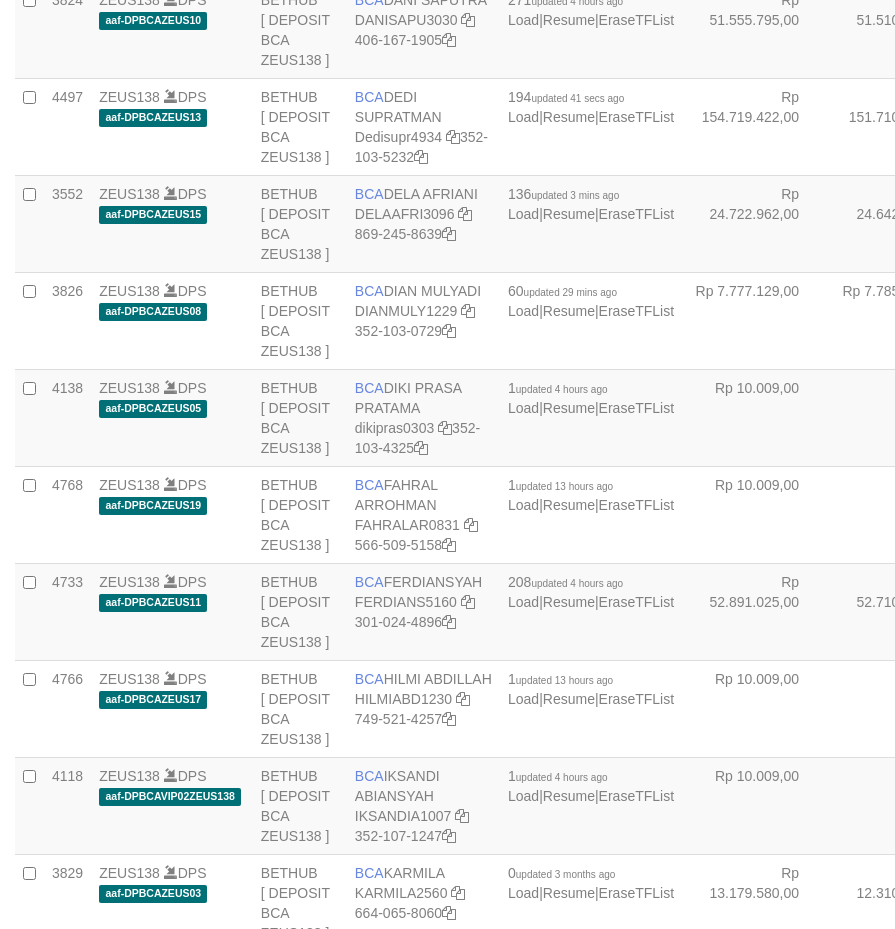 scroll, scrollTop: 954, scrollLeft: 0, axis: vertical 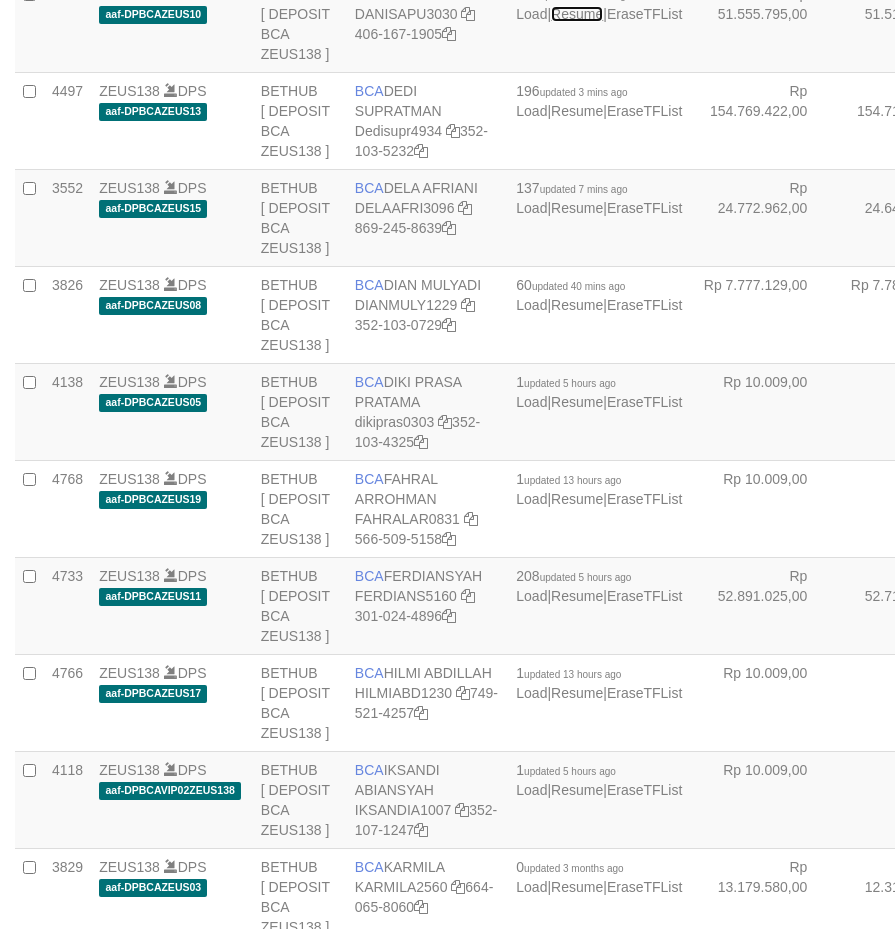 click on "Resume" at bounding box center [577, 14] 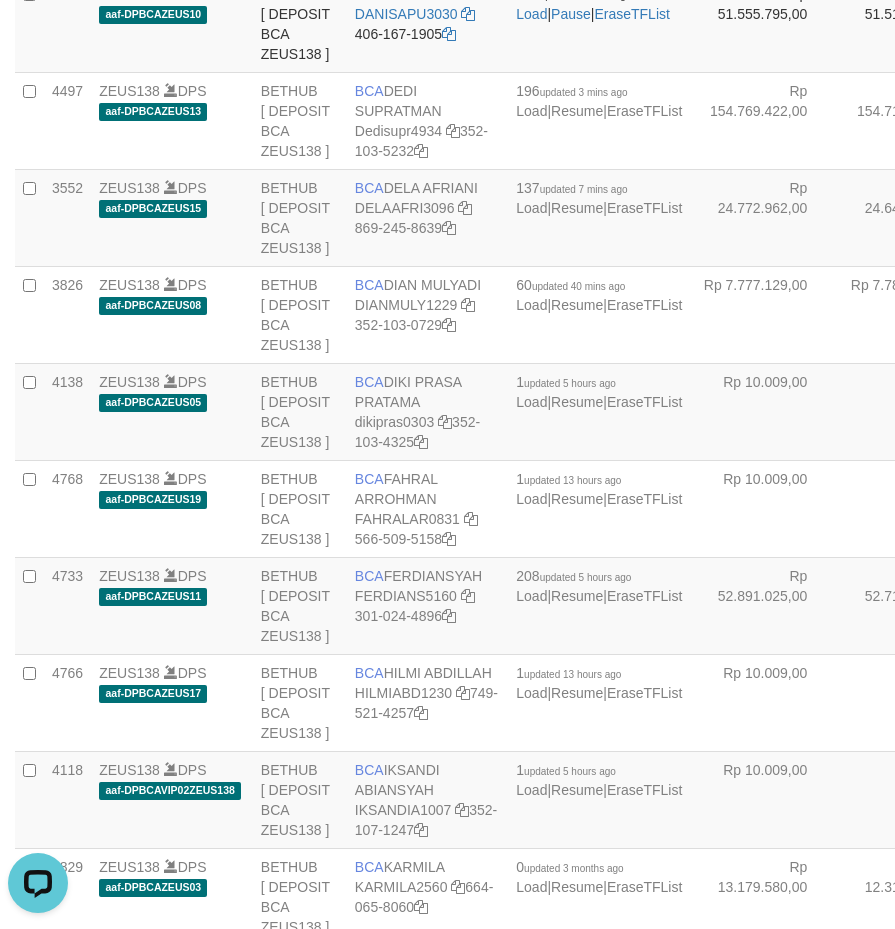 scroll, scrollTop: 0, scrollLeft: 0, axis: both 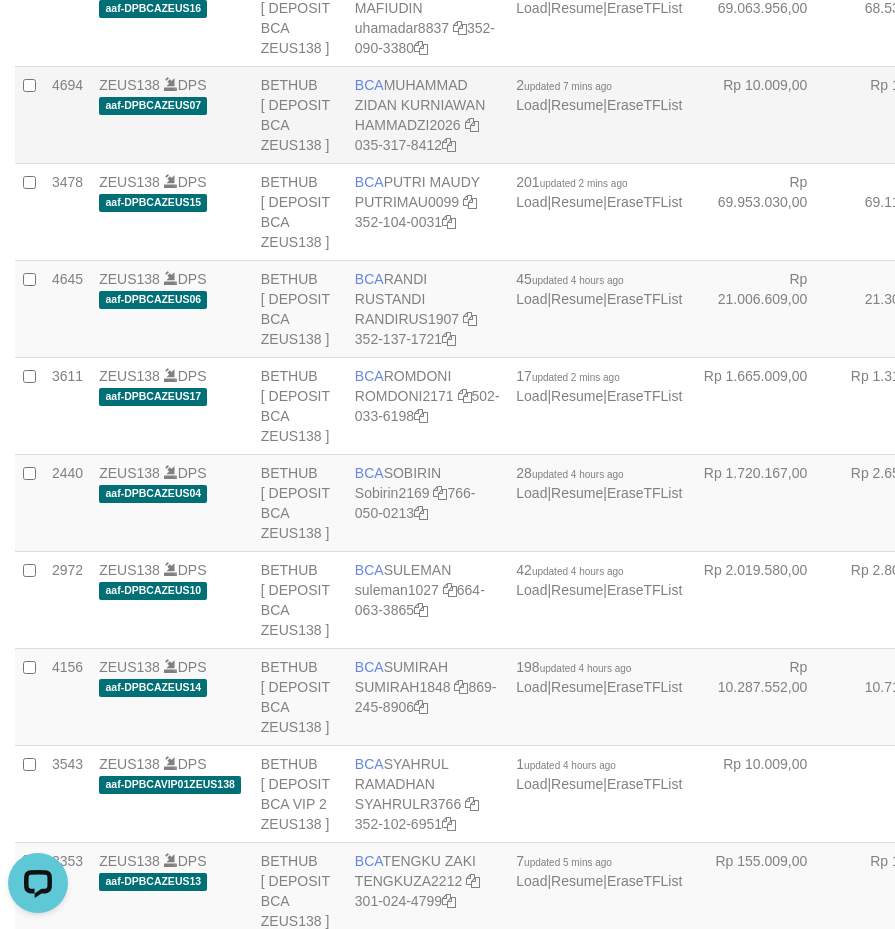 drag, startPoint x: 346, startPoint y: 398, endPoint x: 490, endPoint y: 432, distance: 147.95946 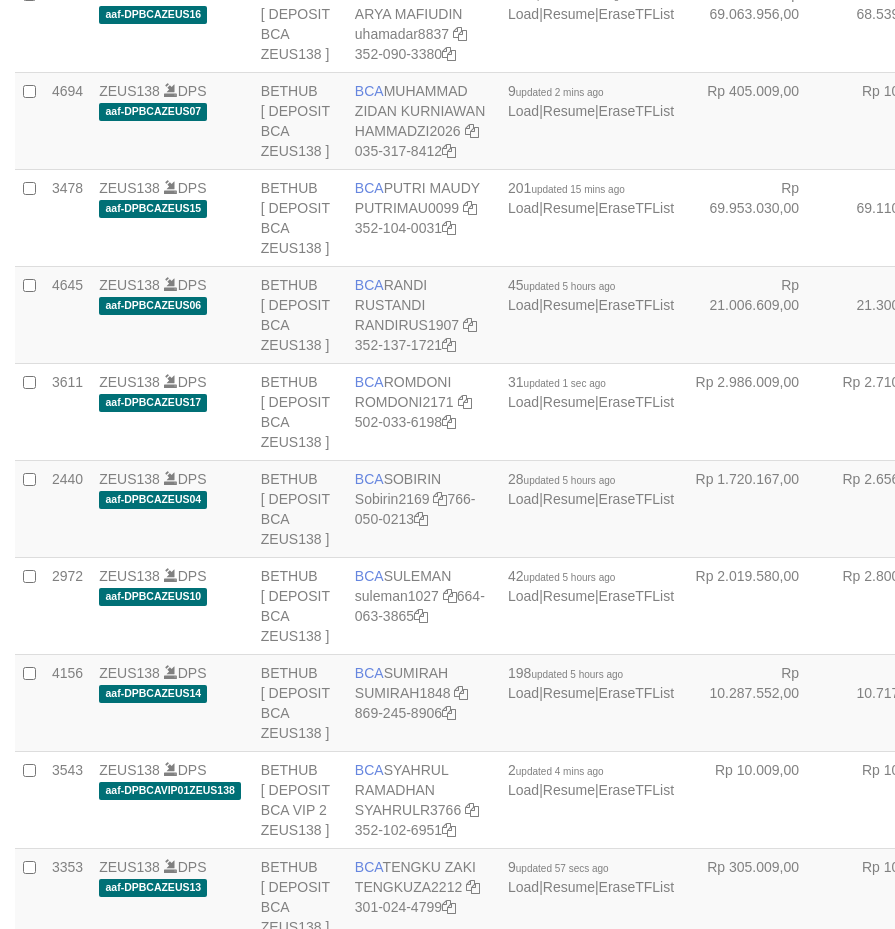 scroll, scrollTop: 2027, scrollLeft: 0, axis: vertical 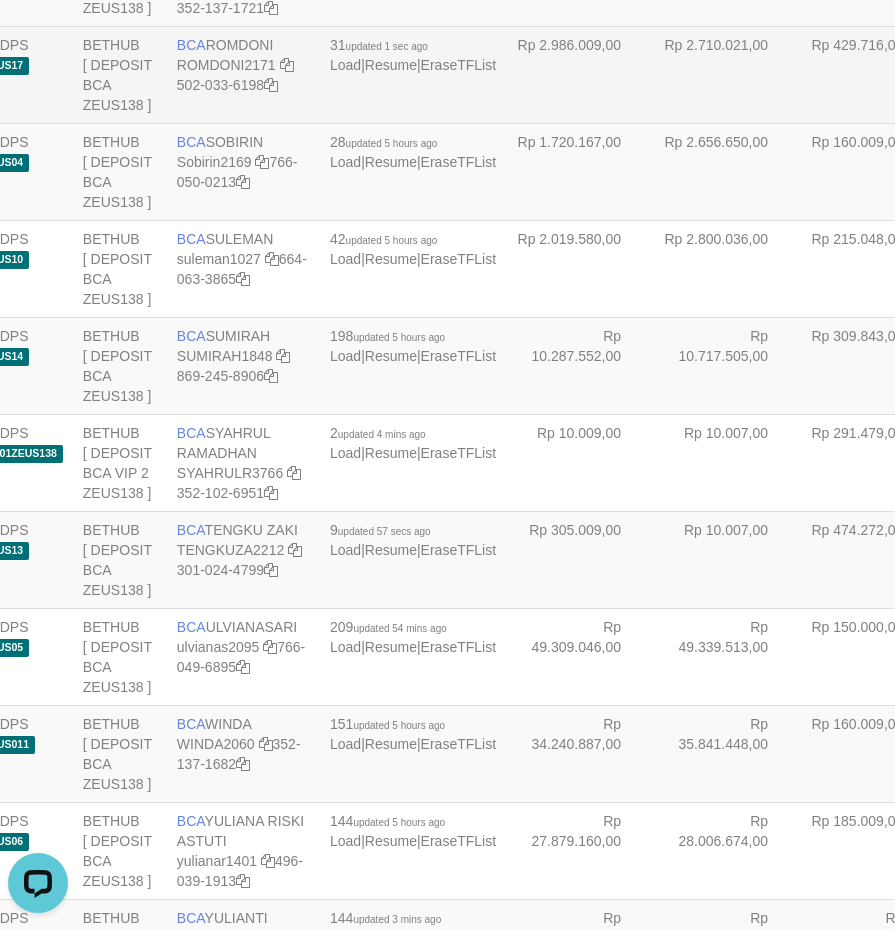 drag, startPoint x: 172, startPoint y: 423, endPoint x: 281, endPoint y: 430, distance: 109.22454 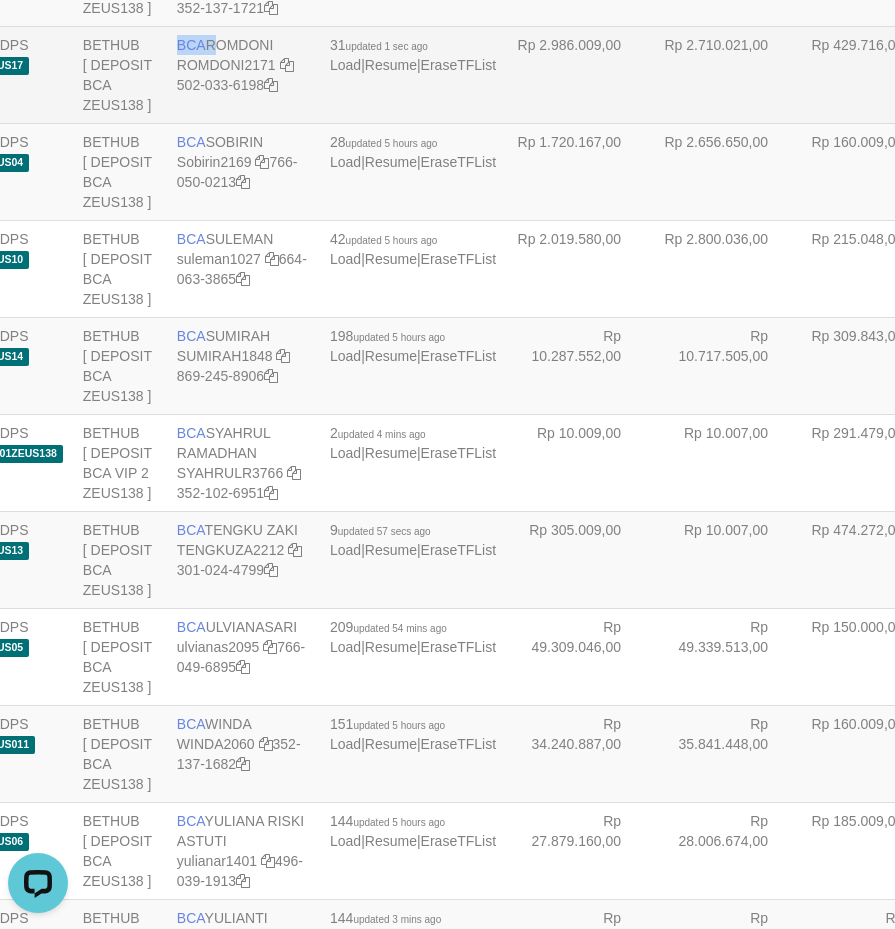 click on "BCA" at bounding box center (191, 45) 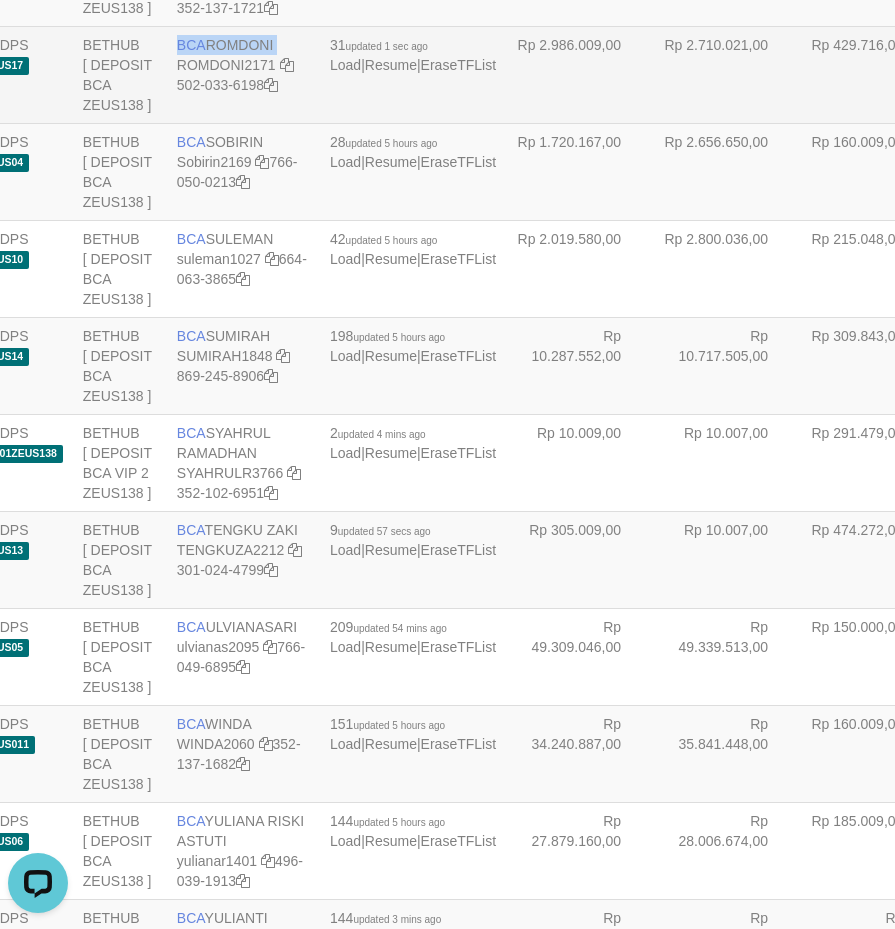 click on "BCA" at bounding box center (191, 45) 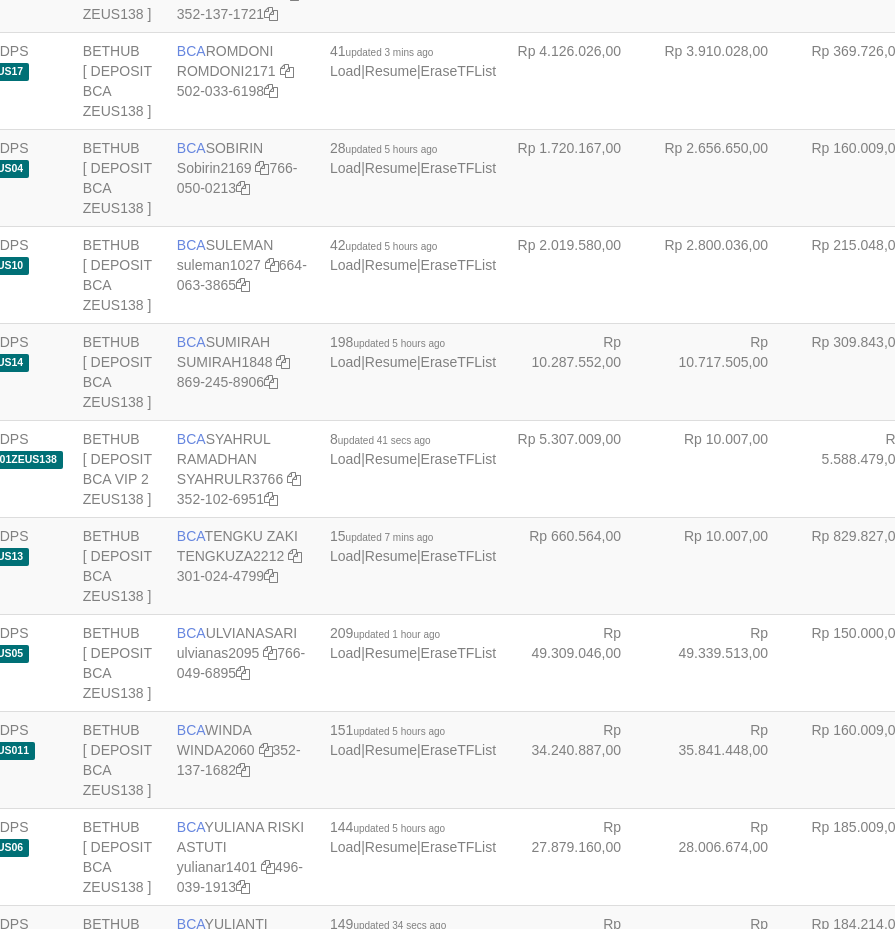 scroll, scrollTop: 2358, scrollLeft: 163, axis: both 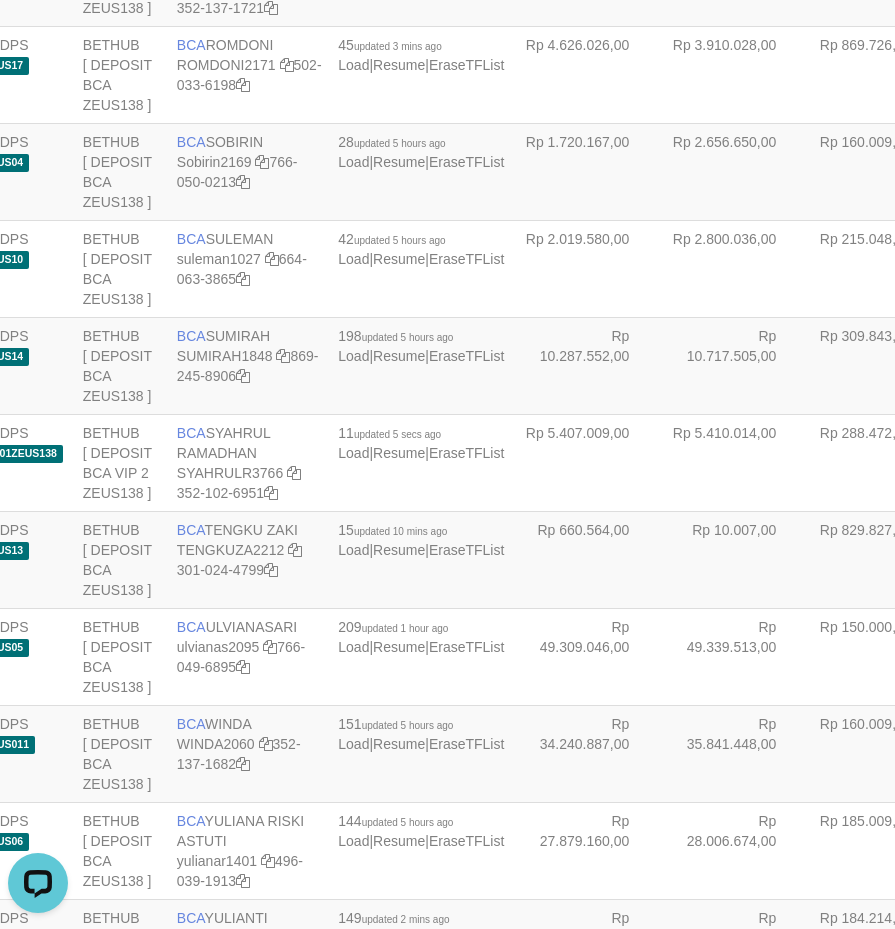 click on "Rp 2.106.015,00" at bounding box center [873, -217] 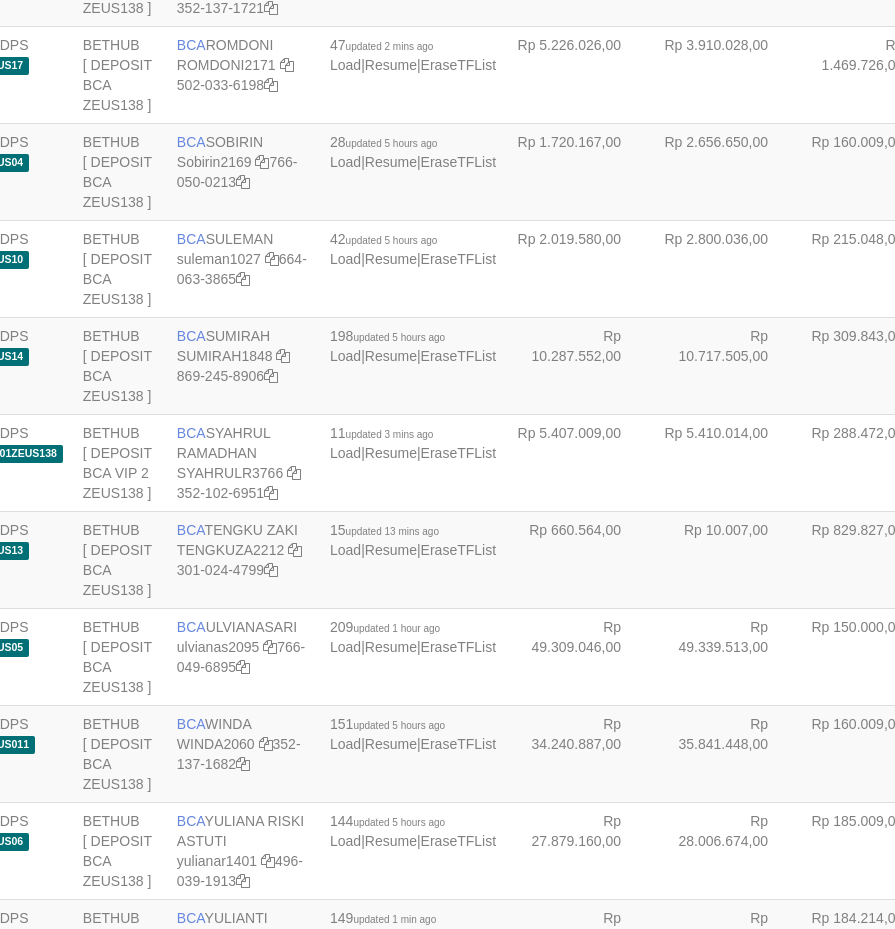 scroll, scrollTop: 2358, scrollLeft: 163, axis: both 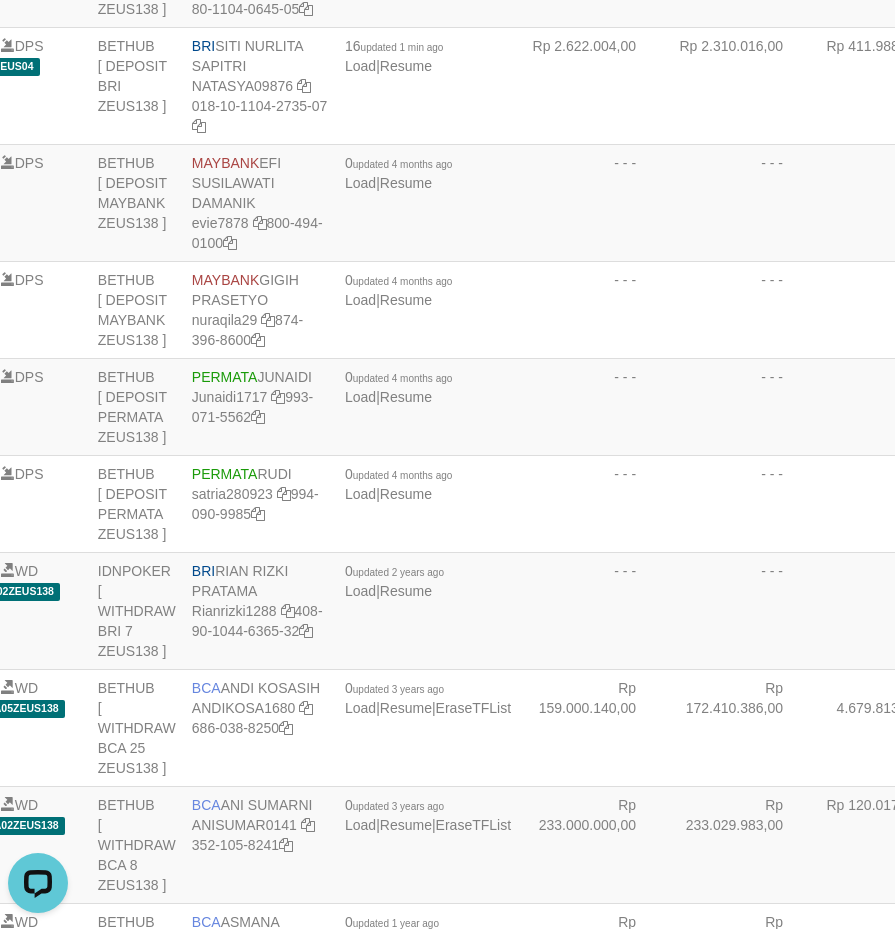 drag, startPoint x: 189, startPoint y: 395, endPoint x: 257, endPoint y: 420, distance: 72.44998 